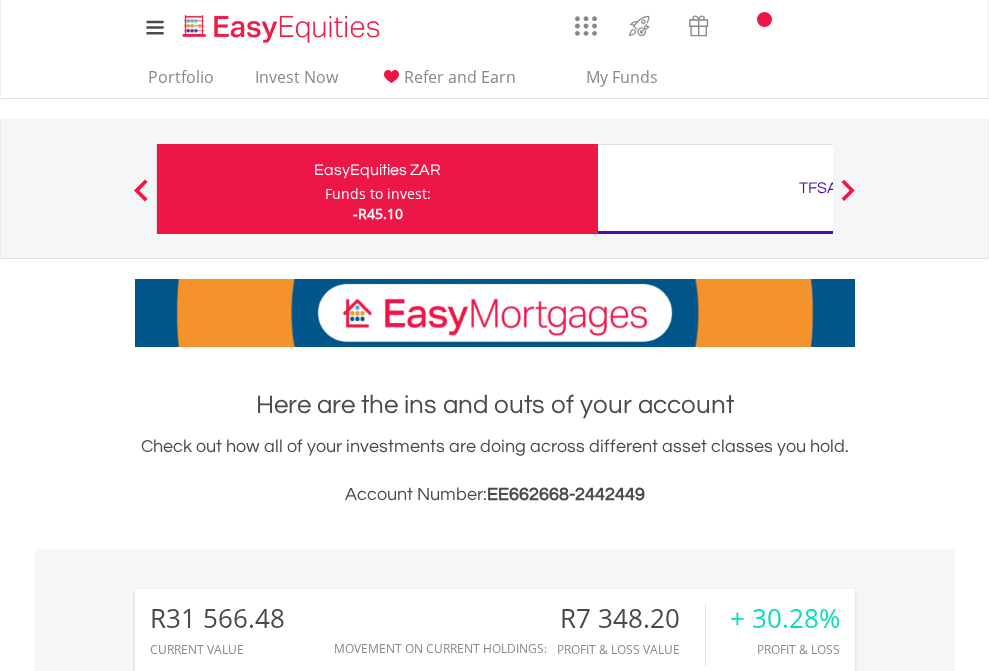 scroll, scrollTop: 0, scrollLeft: 0, axis: both 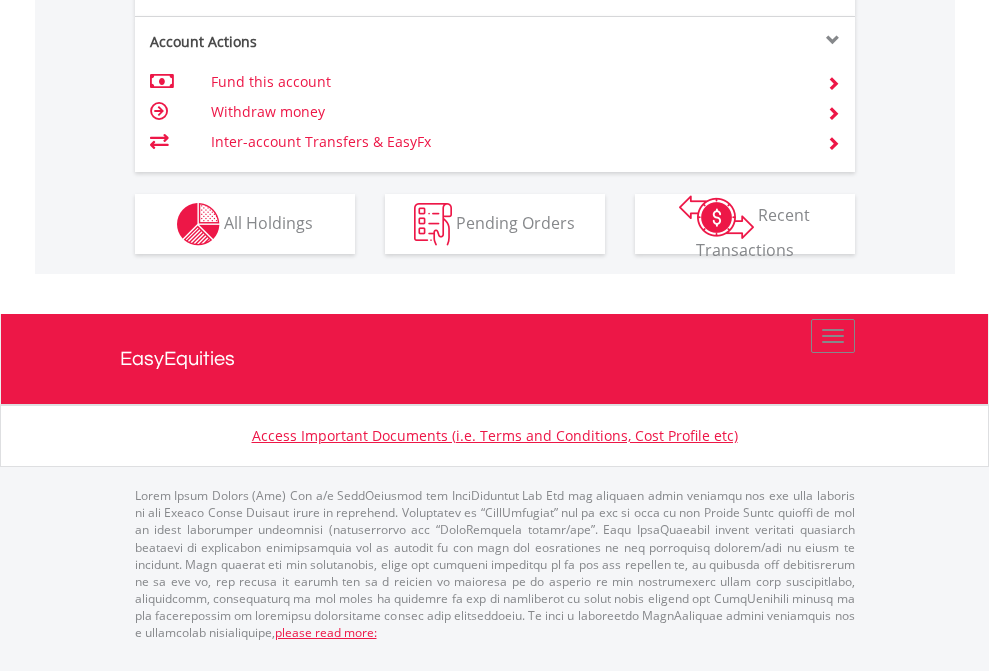 click on "Investment types" at bounding box center [706, -337] 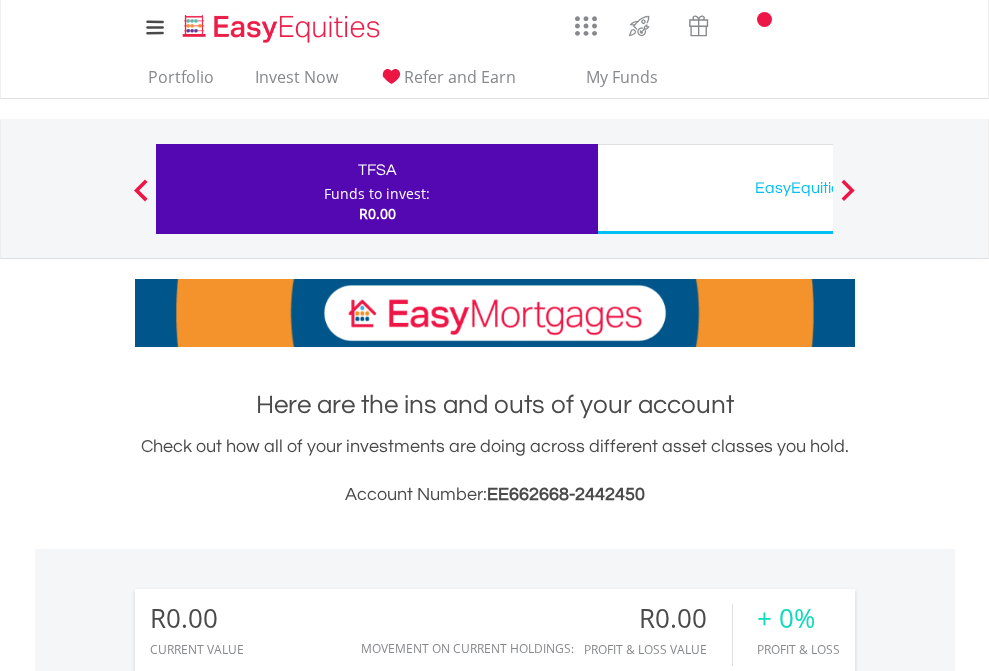 scroll, scrollTop: 0, scrollLeft: 0, axis: both 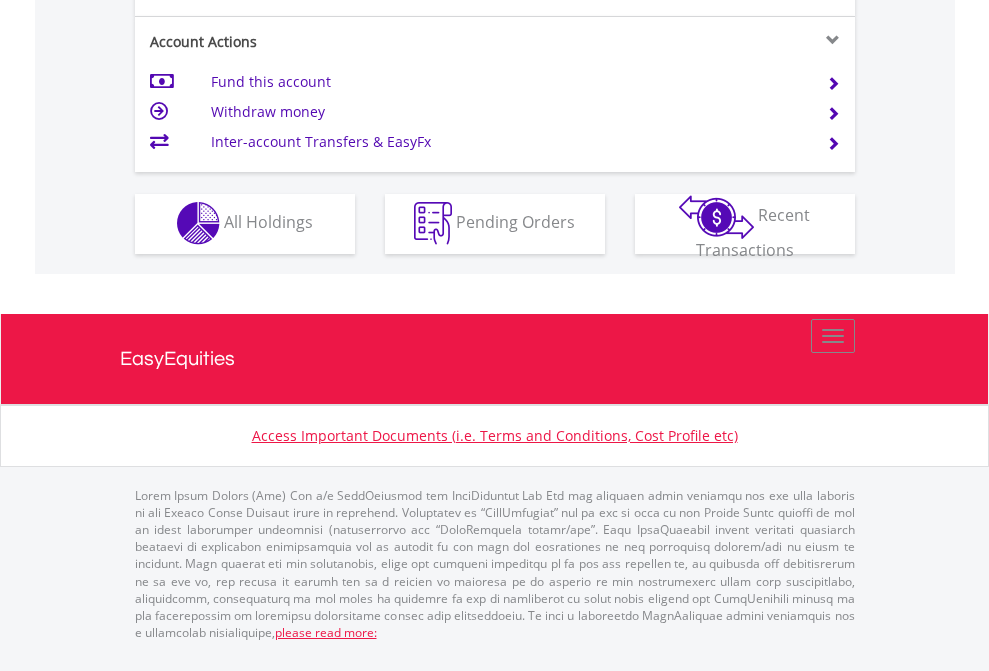 click on "Investment types" at bounding box center [706, -353] 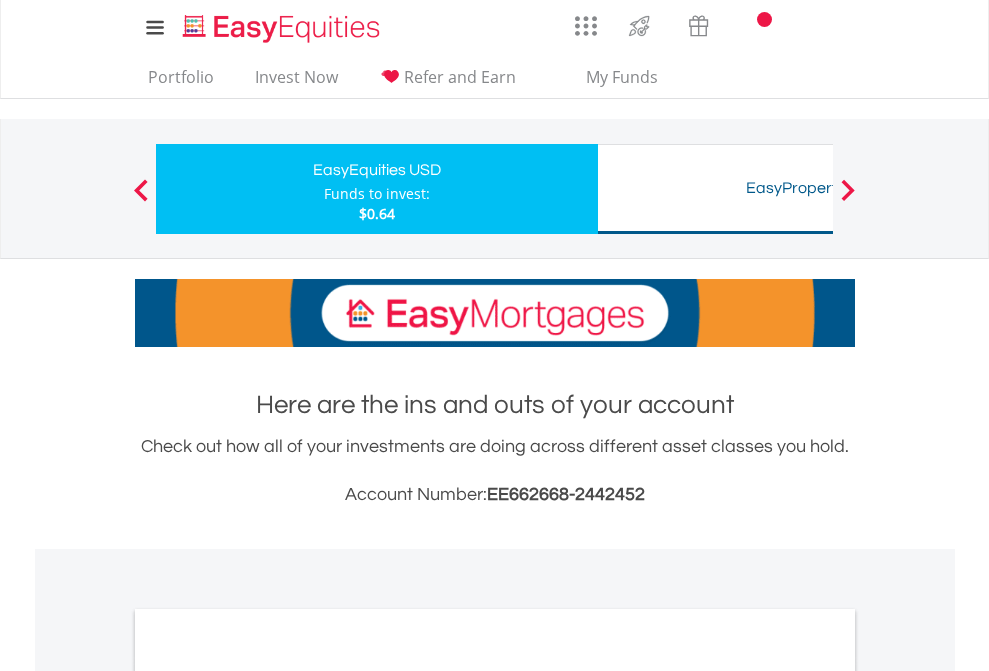 scroll, scrollTop: 0, scrollLeft: 0, axis: both 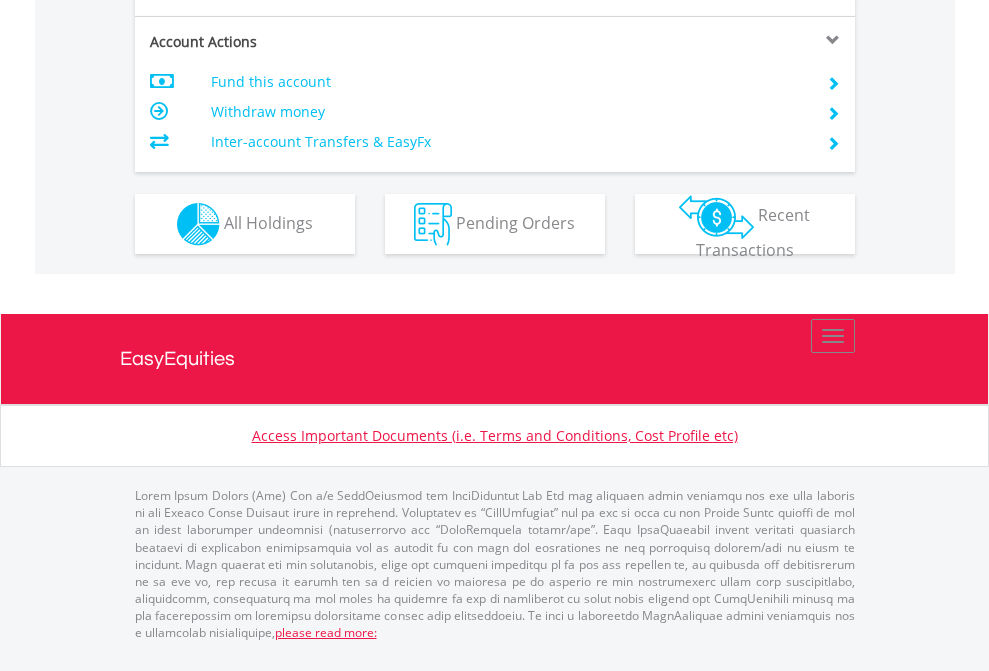 click on "Investment types" at bounding box center [706, -337] 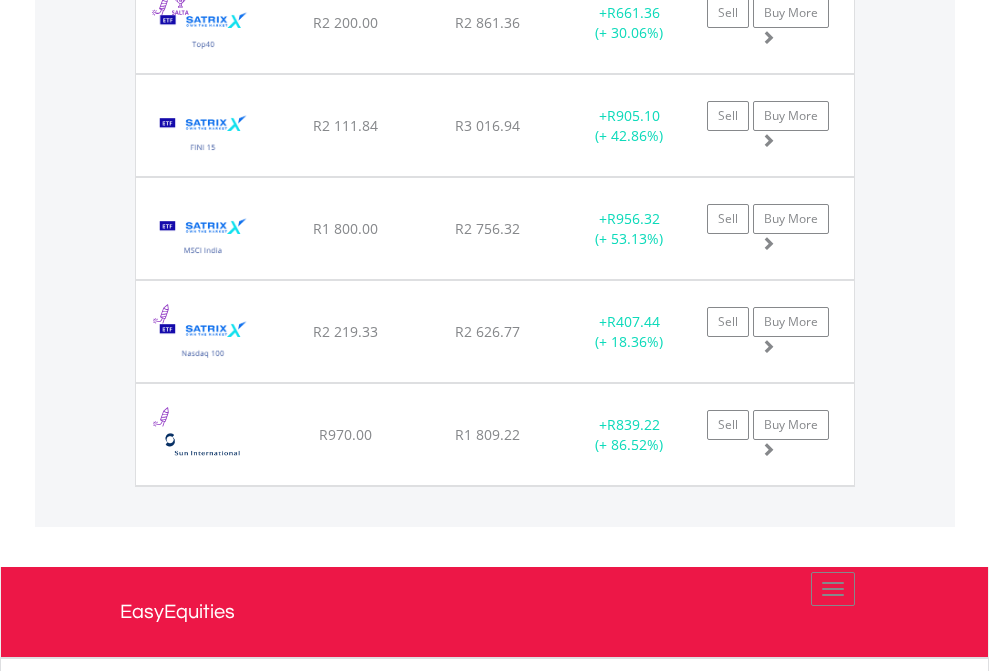 scroll, scrollTop: 2385, scrollLeft: 0, axis: vertical 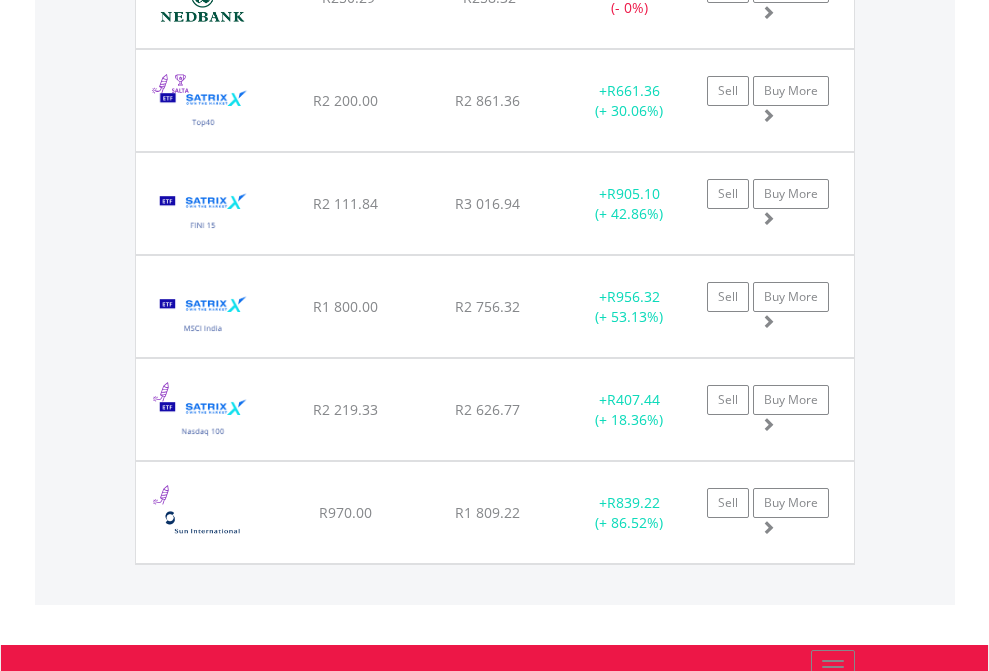 click on "TFSA" at bounding box center (818, -2197) 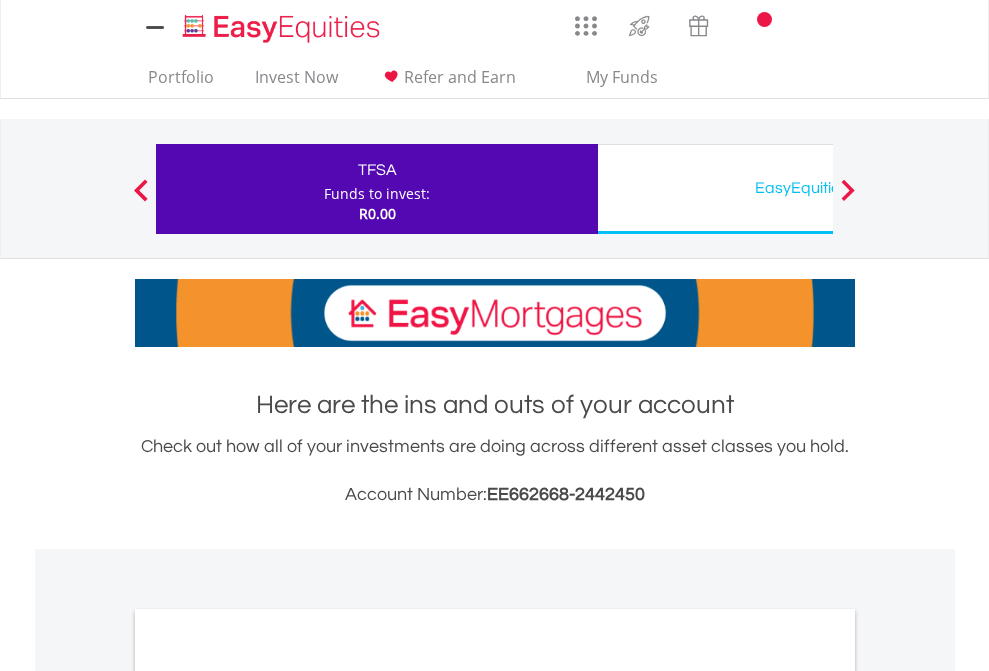 scroll, scrollTop: 0, scrollLeft: 0, axis: both 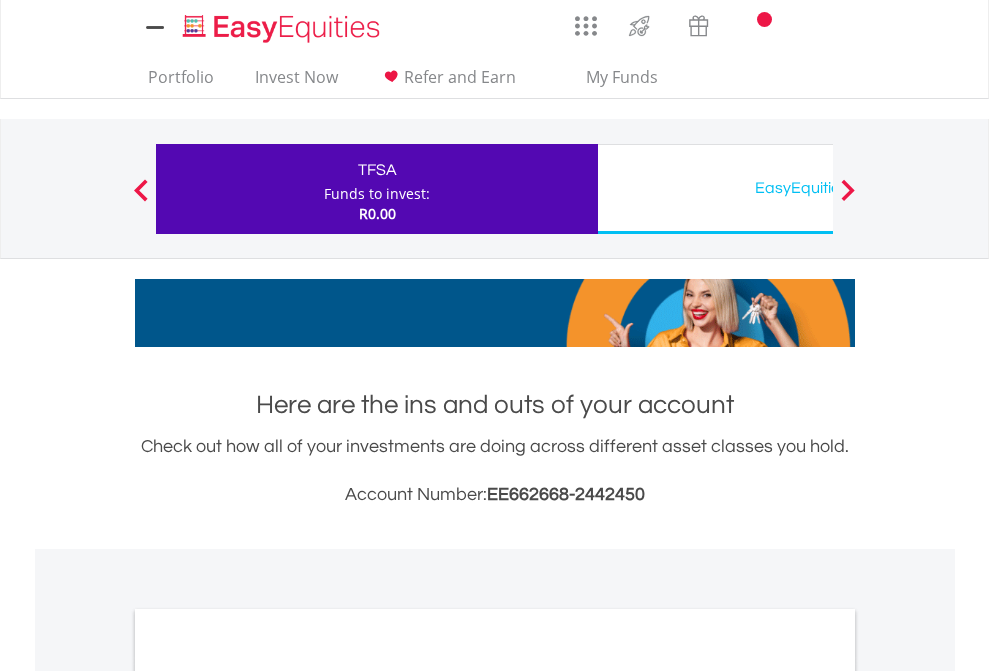 click on "All Holdings" at bounding box center [268, 1096] 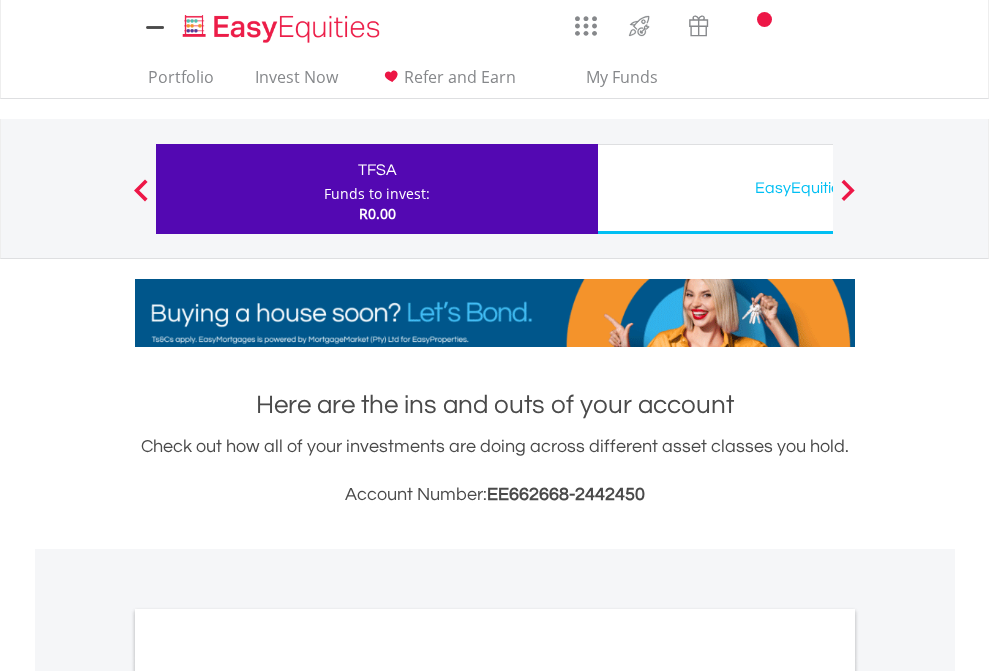 scroll, scrollTop: 1202, scrollLeft: 0, axis: vertical 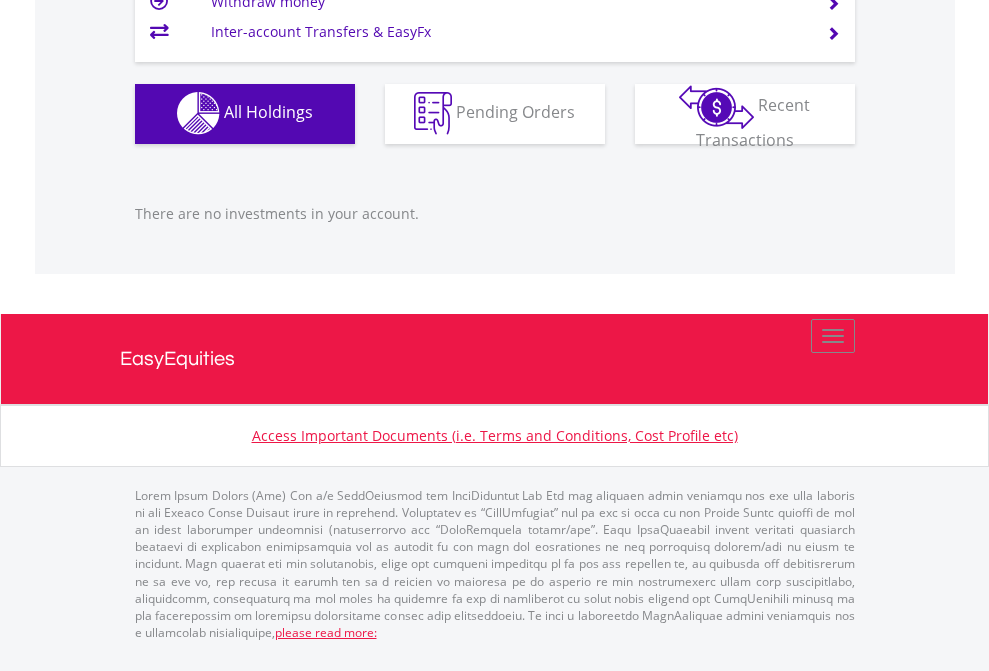 click on "EasyEquities USD" at bounding box center (818, -1142) 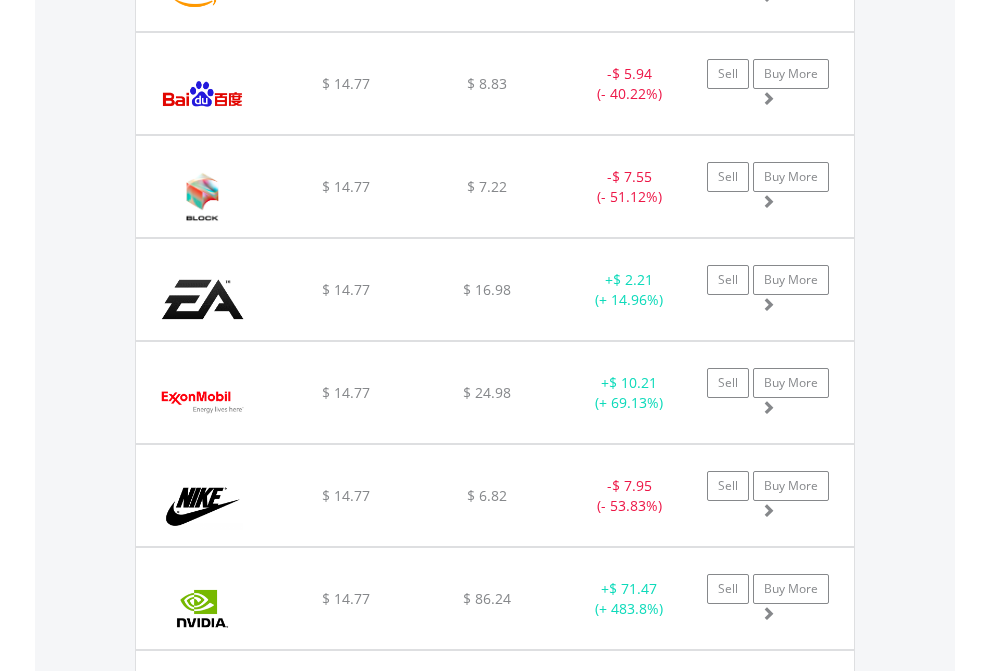 scroll, scrollTop: 2225, scrollLeft: 0, axis: vertical 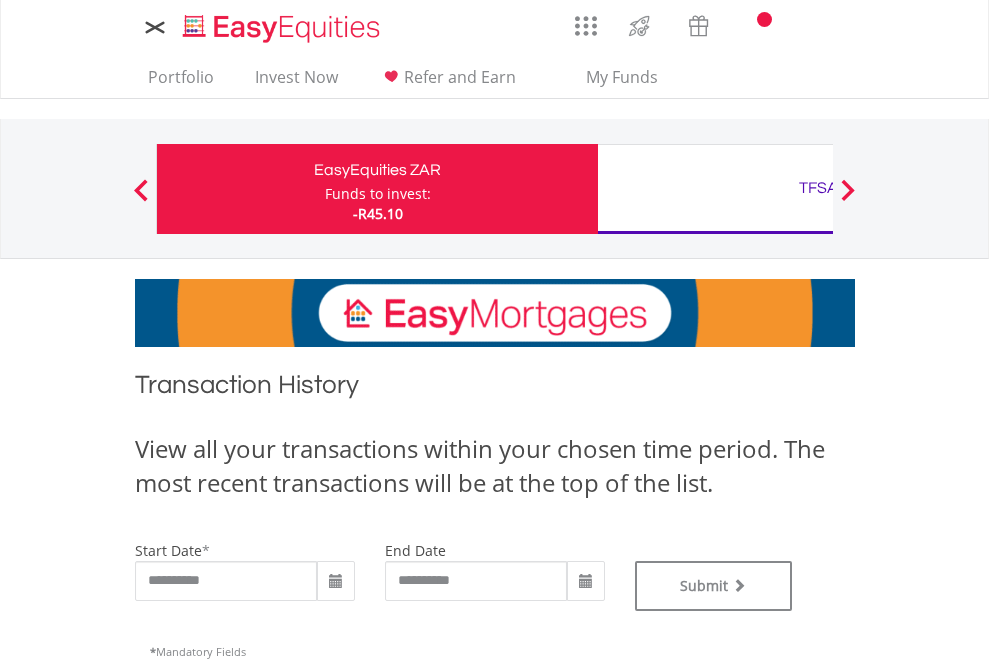 type on "**********" 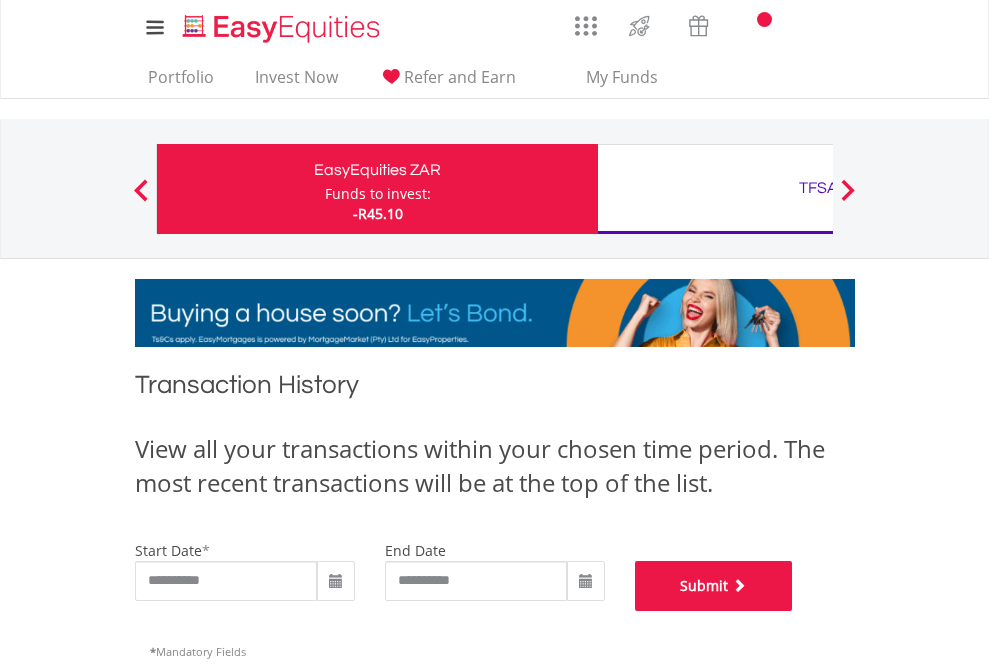 click on "Submit" at bounding box center (714, 586) 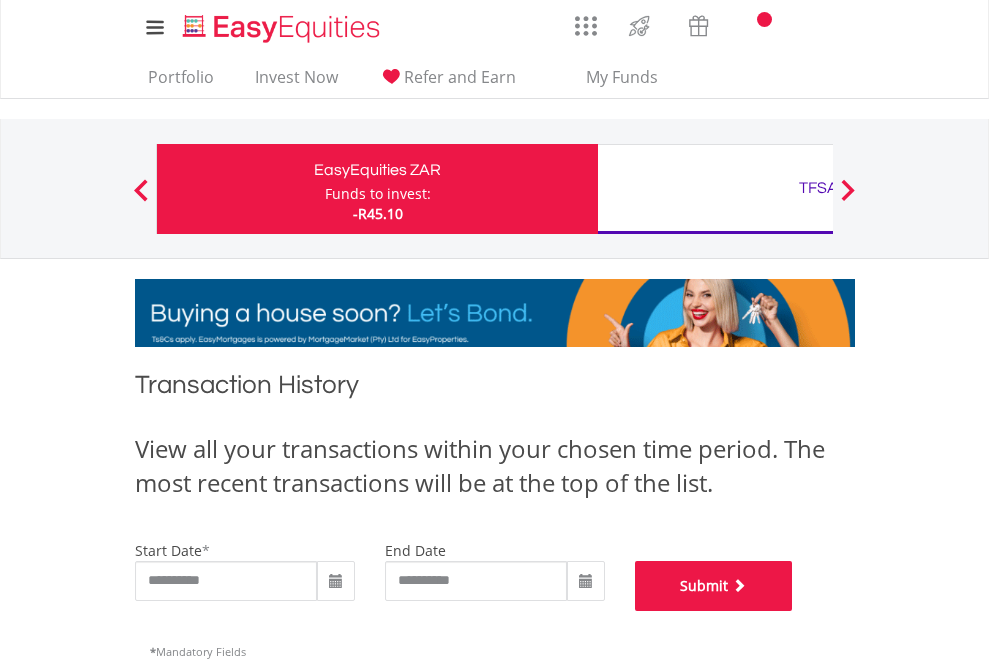 scroll, scrollTop: 811, scrollLeft: 0, axis: vertical 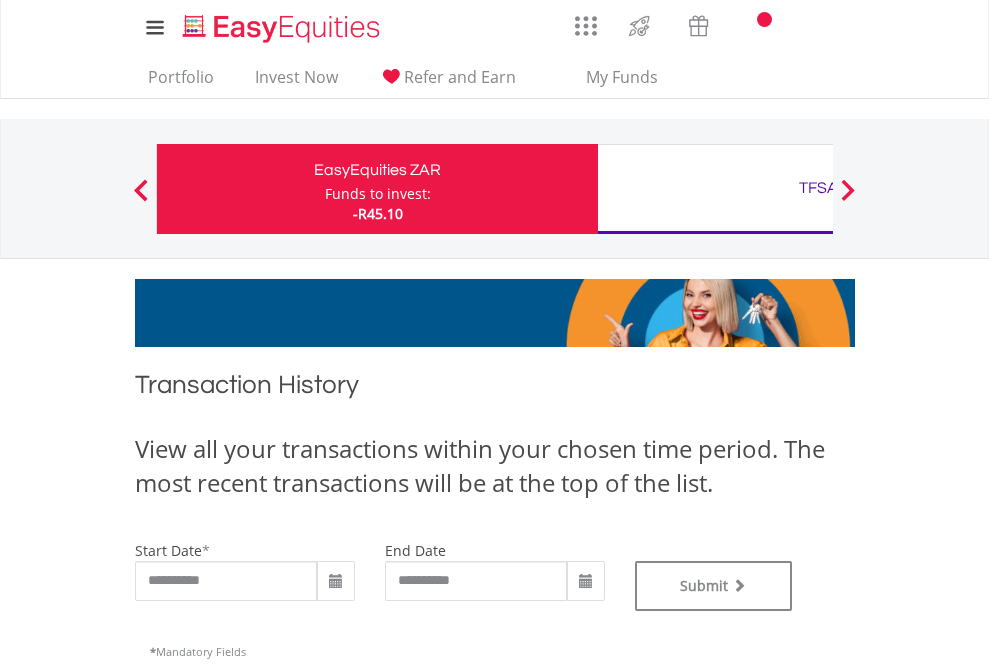 click on "TFSA" at bounding box center (818, 188) 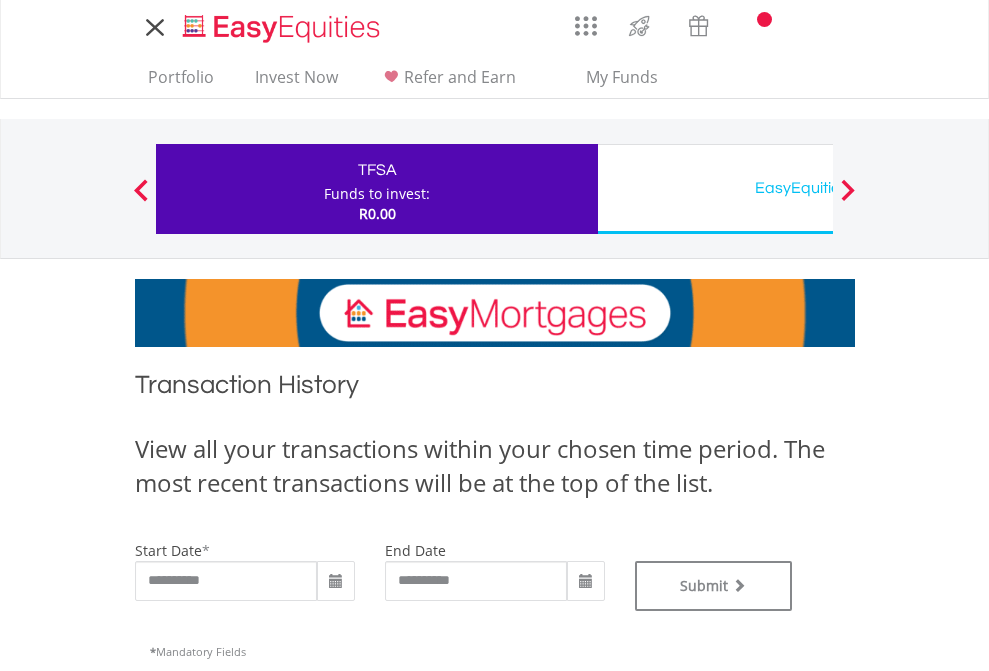 scroll, scrollTop: 0, scrollLeft: 0, axis: both 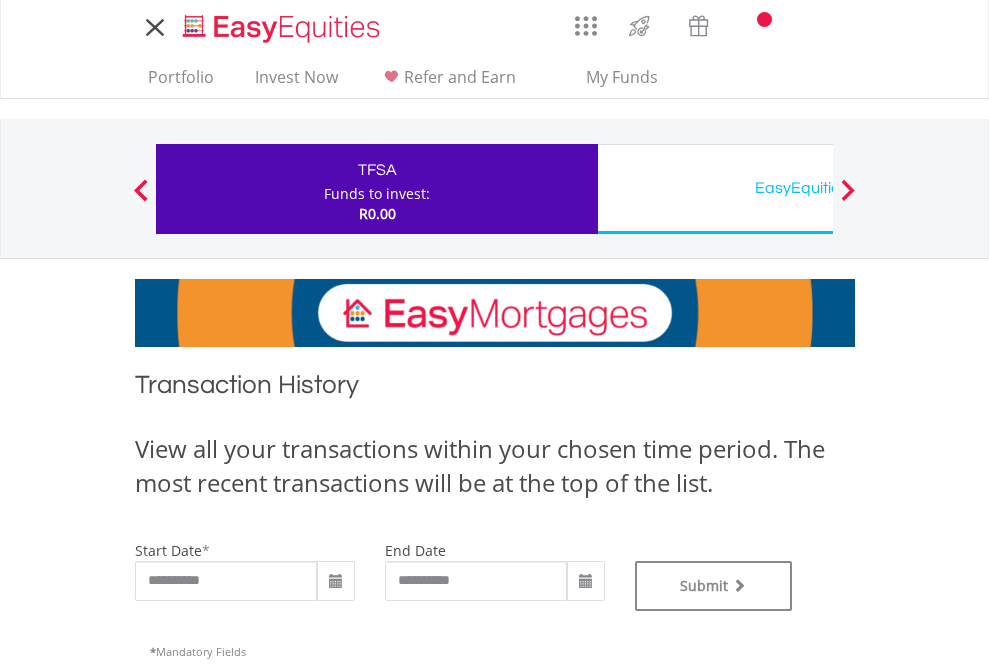 type on "**********" 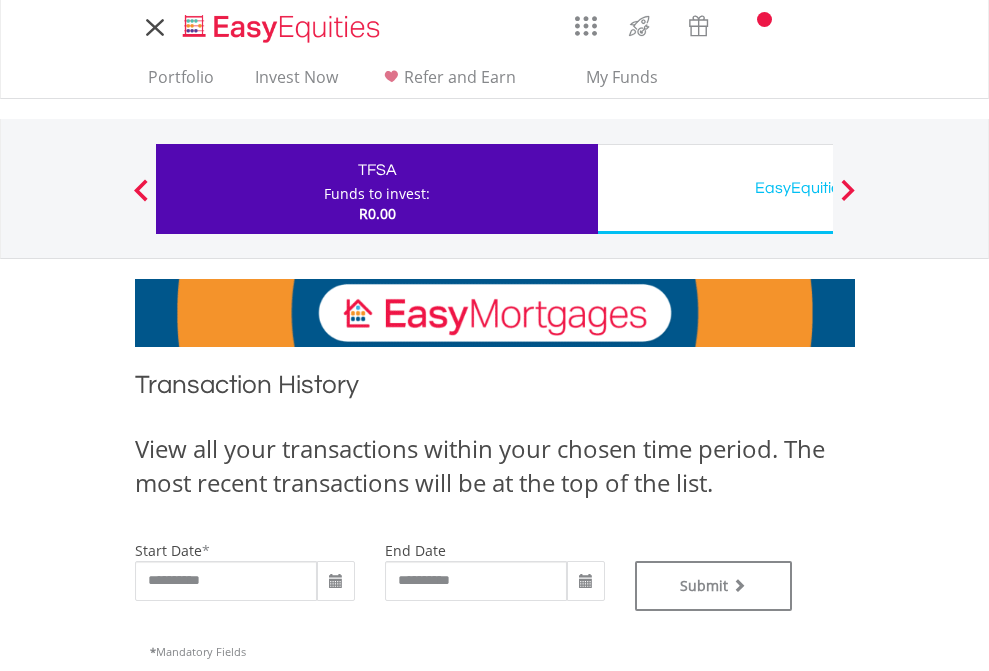 type on "**********" 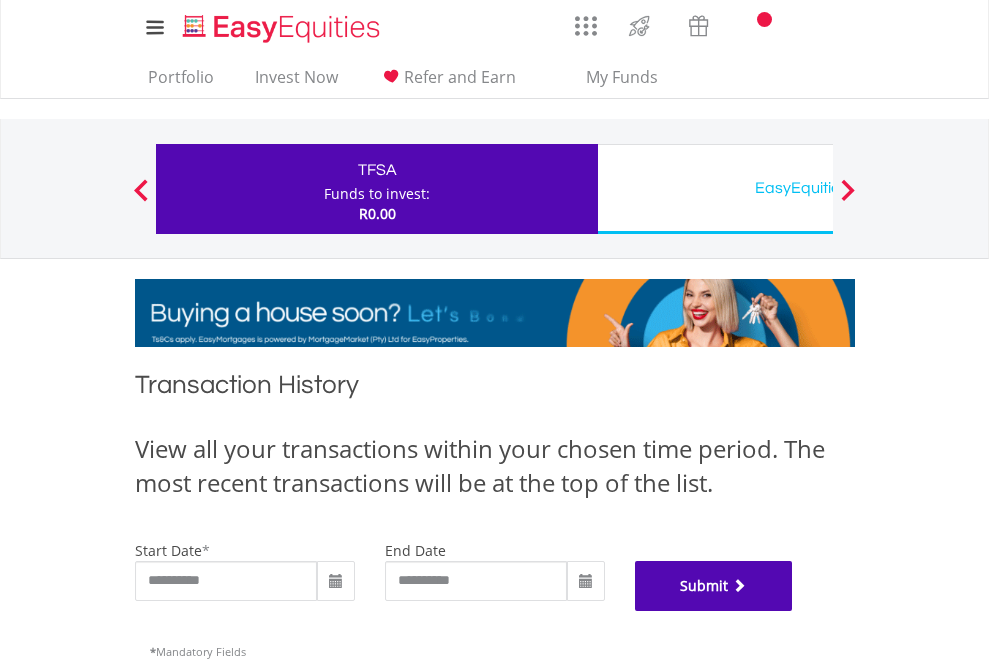 click on "Submit" at bounding box center [714, 586] 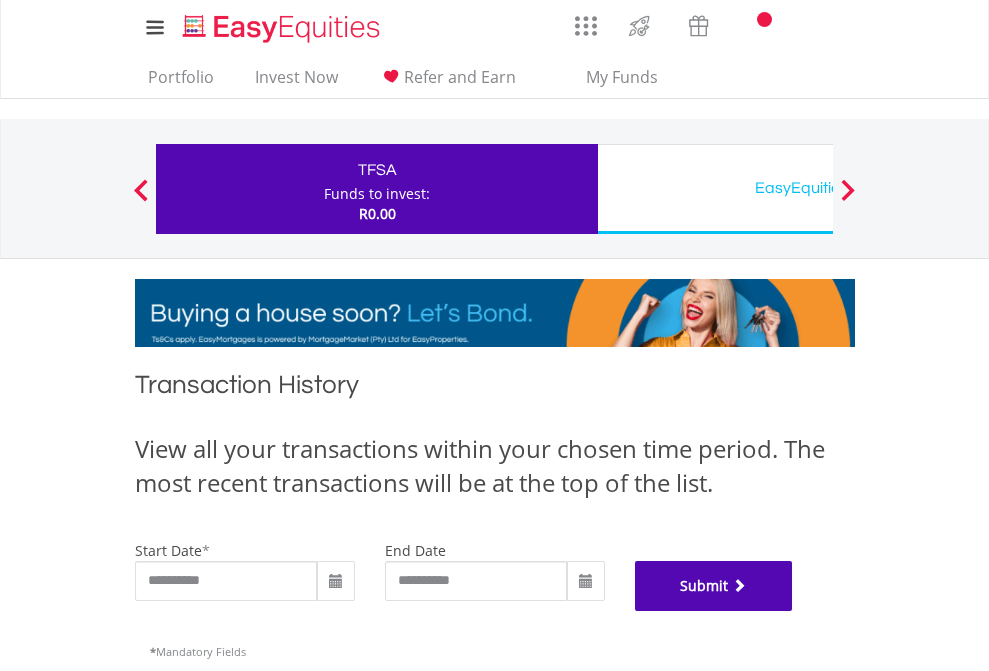 scroll, scrollTop: 811, scrollLeft: 0, axis: vertical 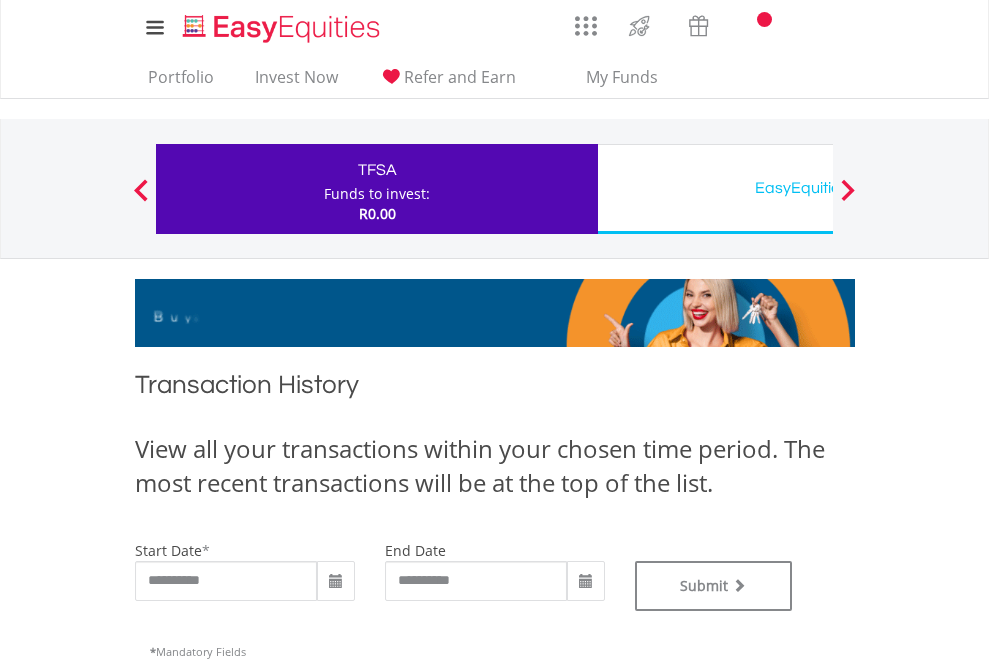 click on "EasyEquities USD" at bounding box center [818, 188] 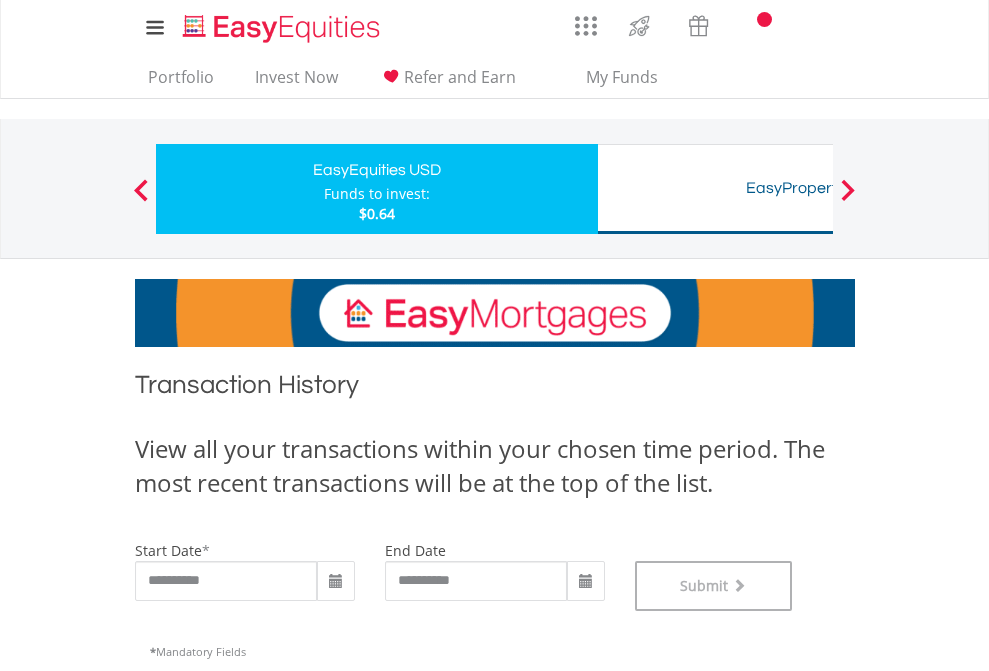 scroll, scrollTop: 811, scrollLeft: 0, axis: vertical 